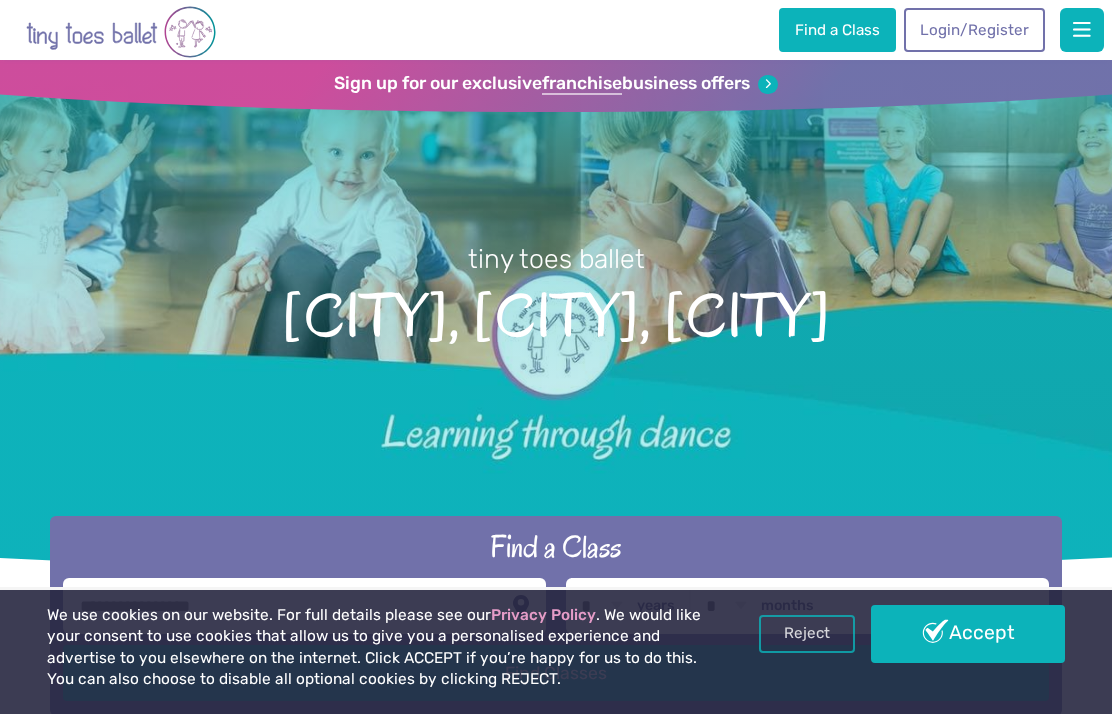 scroll, scrollTop: 0, scrollLeft: 0, axis: both 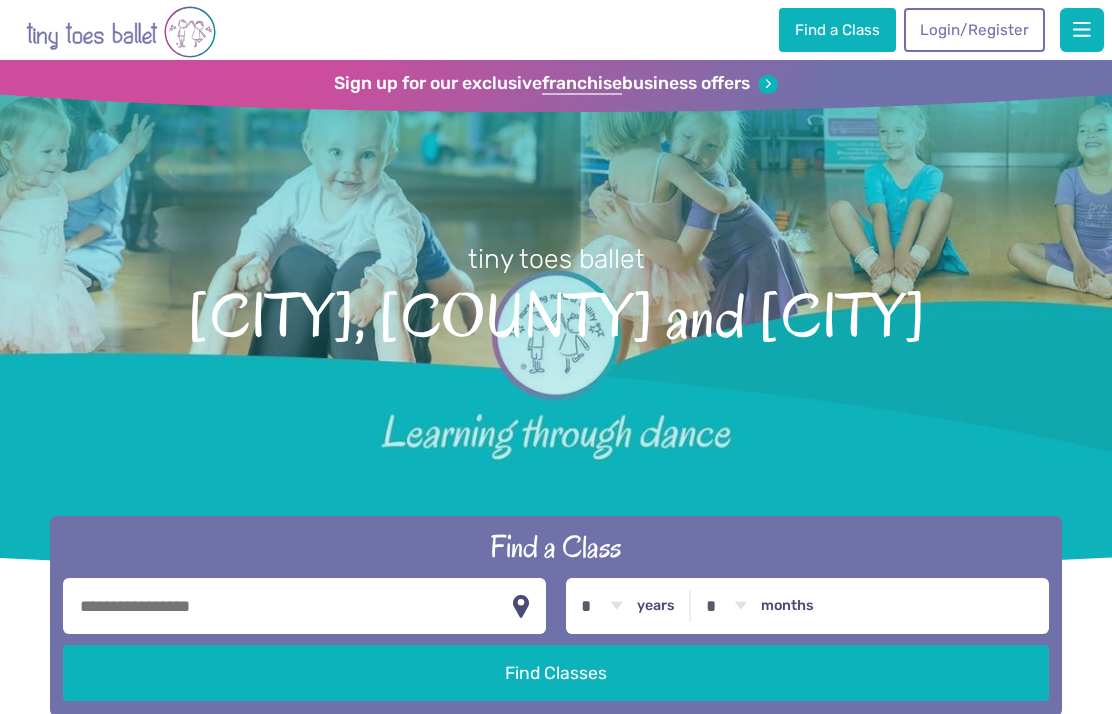 click at bounding box center [304, 606] 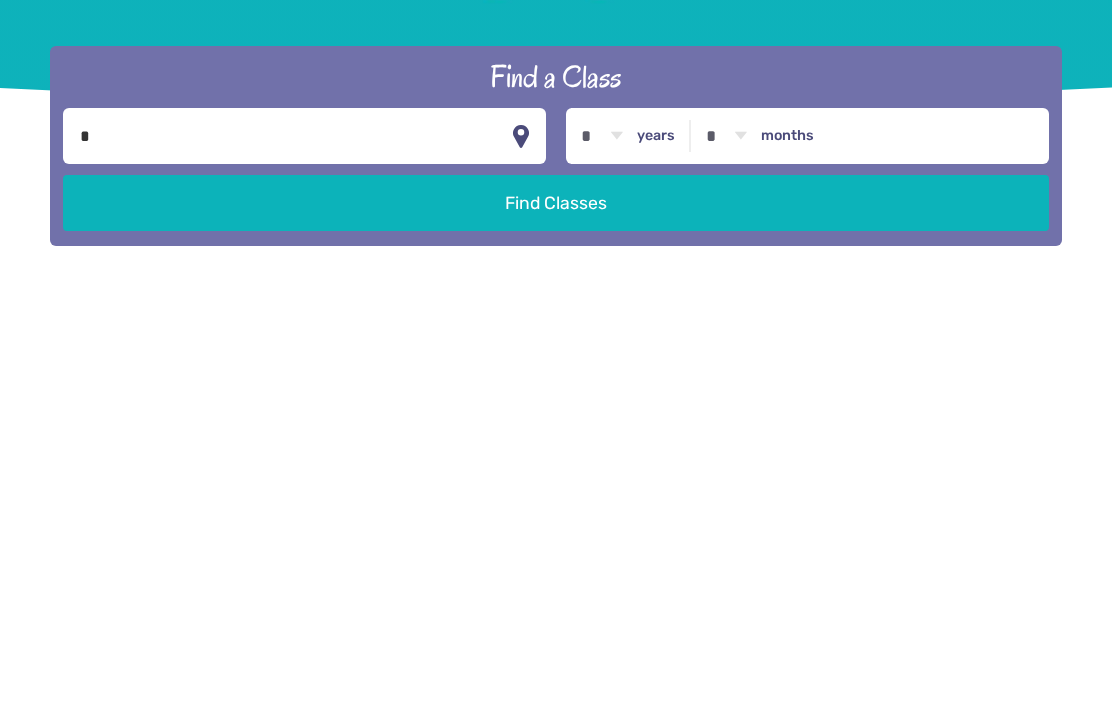 type on "********" 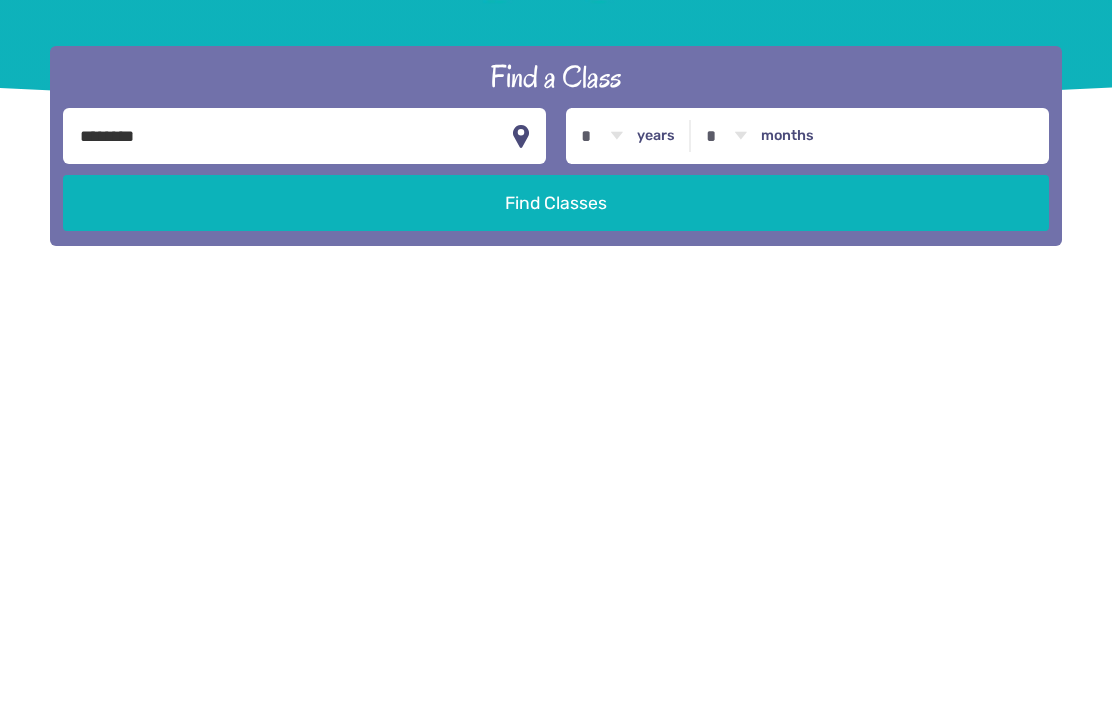 scroll, scrollTop: 471, scrollLeft: 0, axis: vertical 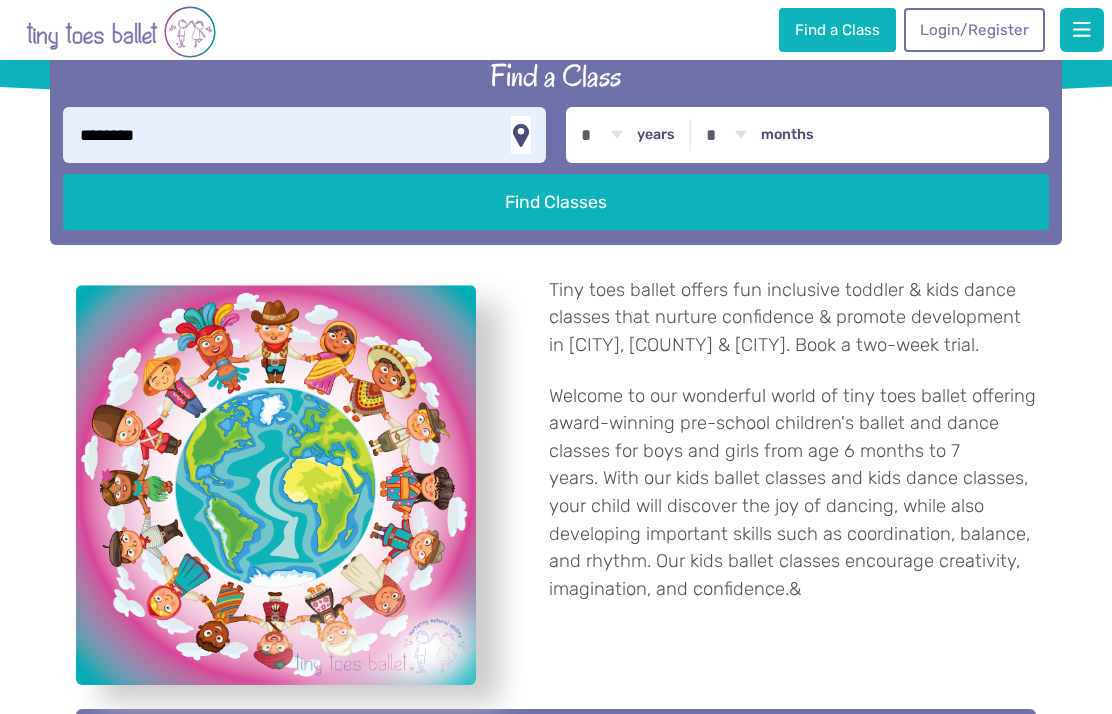 click on "Find Classes" at bounding box center [556, 202] 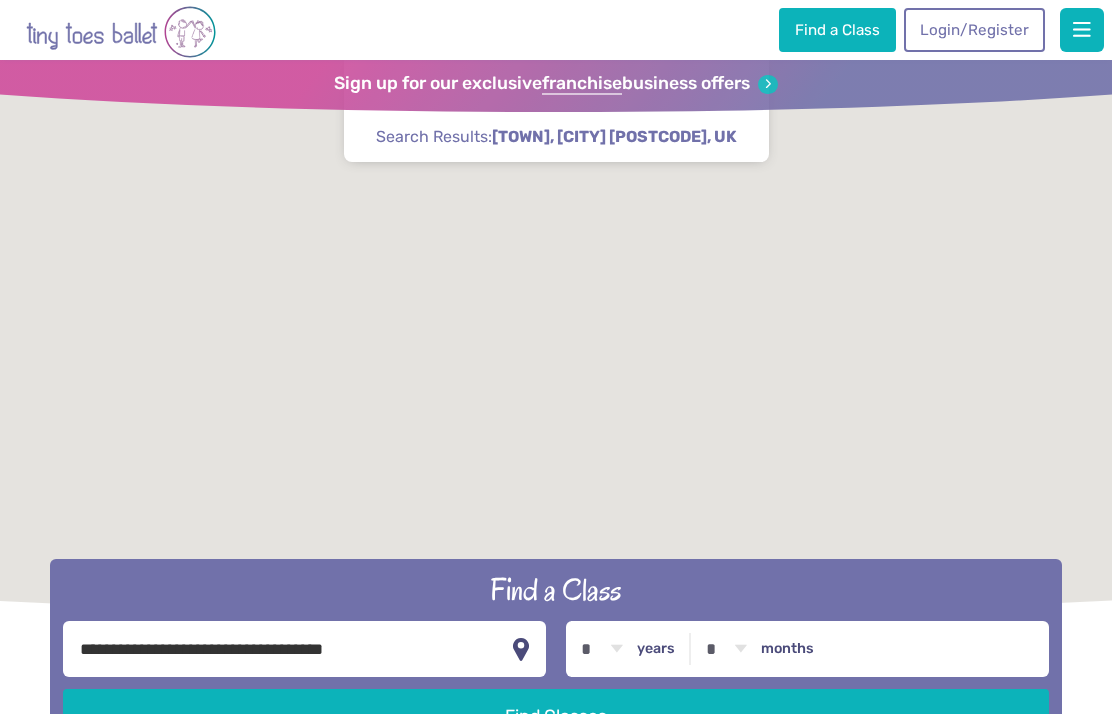 scroll, scrollTop: 0, scrollLeft: 0, axis: both 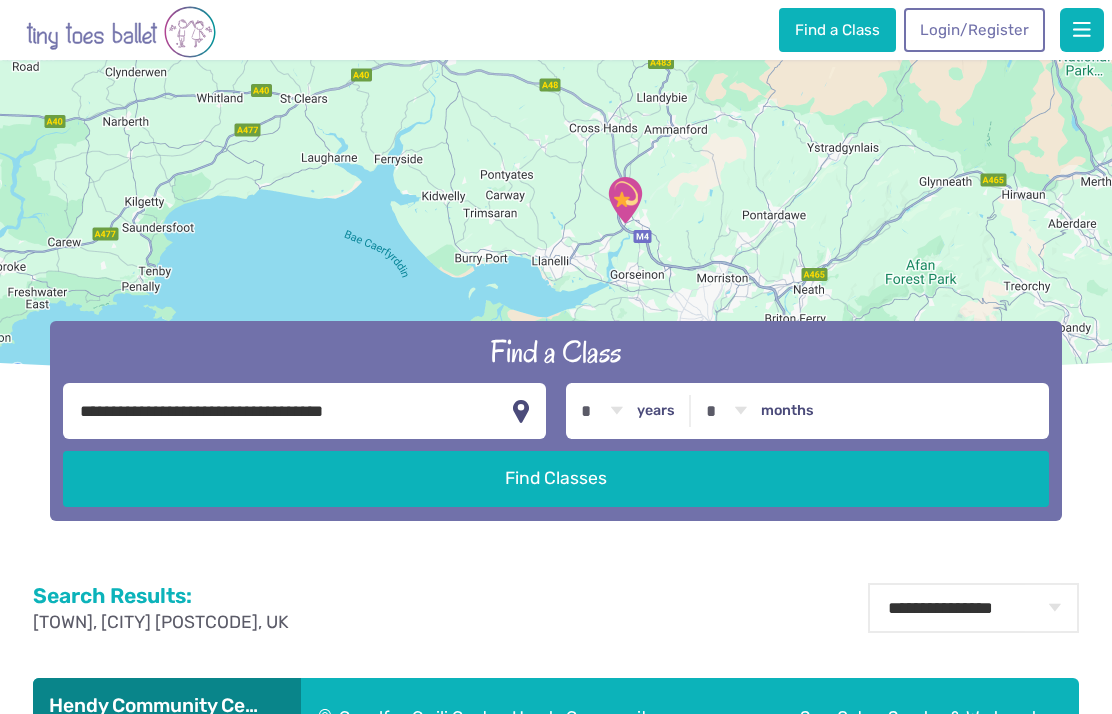 click on "* * * * * * * * * * ** ** **" at bounding box center [602, 411] 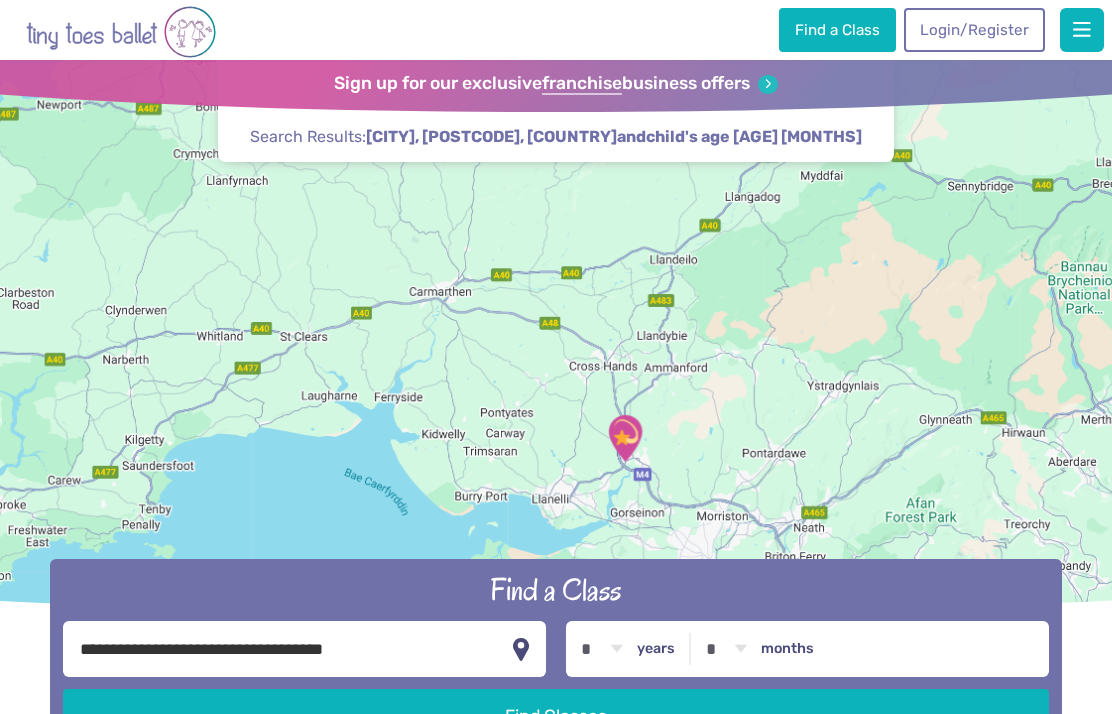 scroll, scrollTop: 0, scrollLeft: 0, axis: both 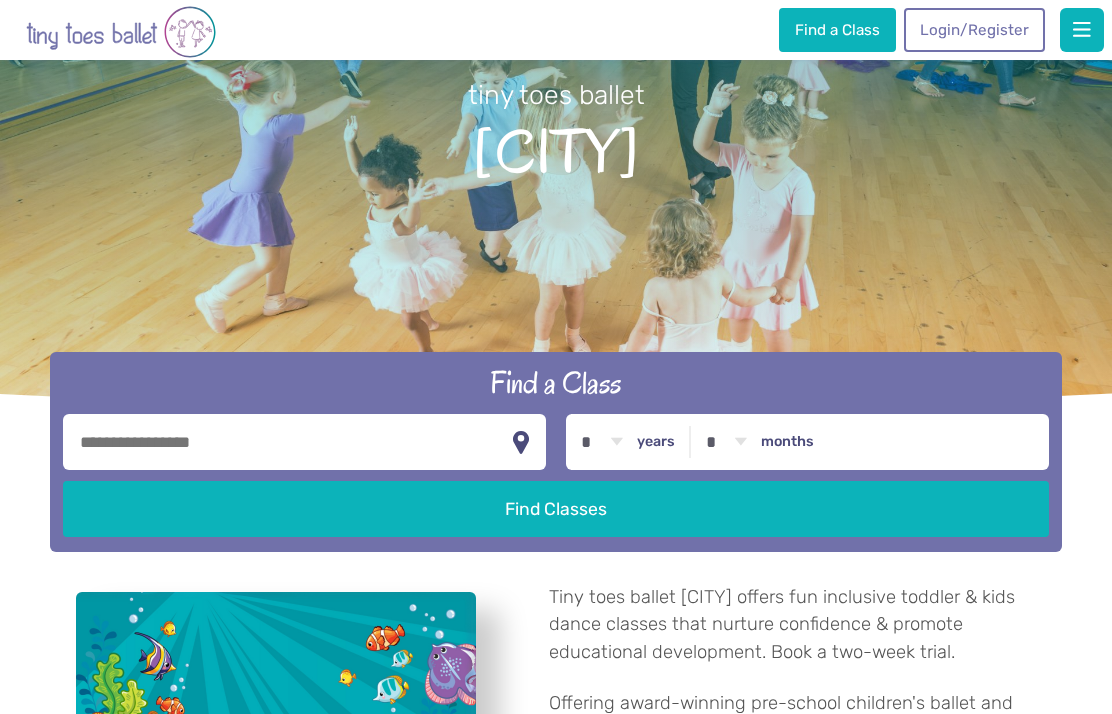 click at bounding box center (304, 442) 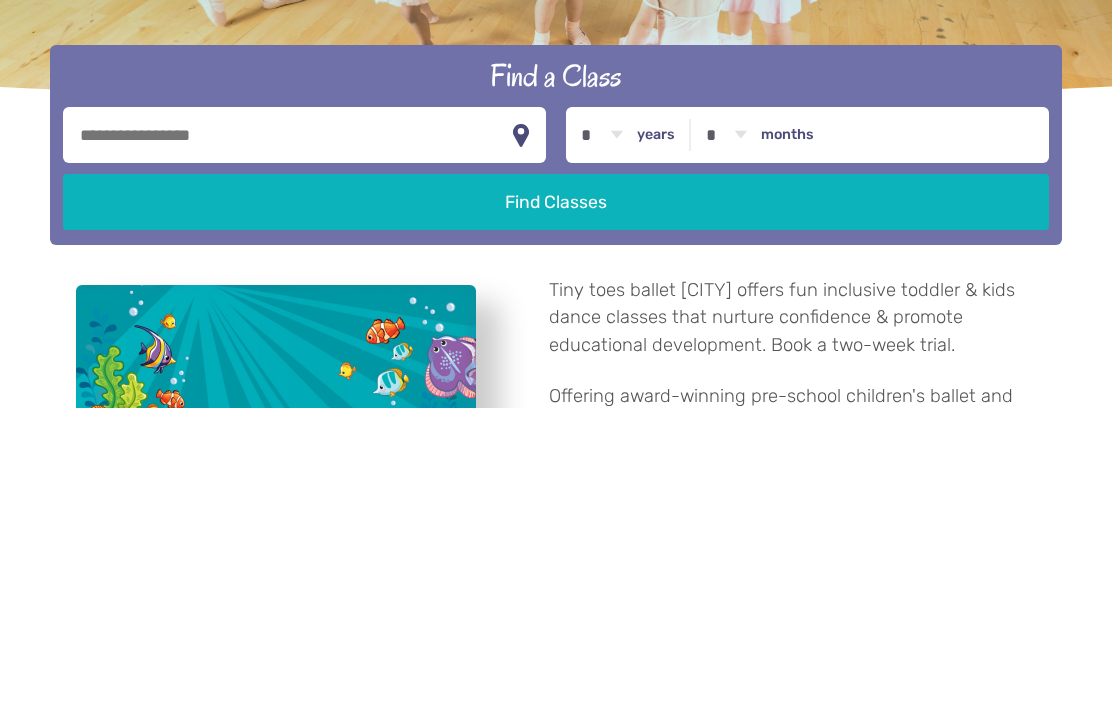 type on "********" 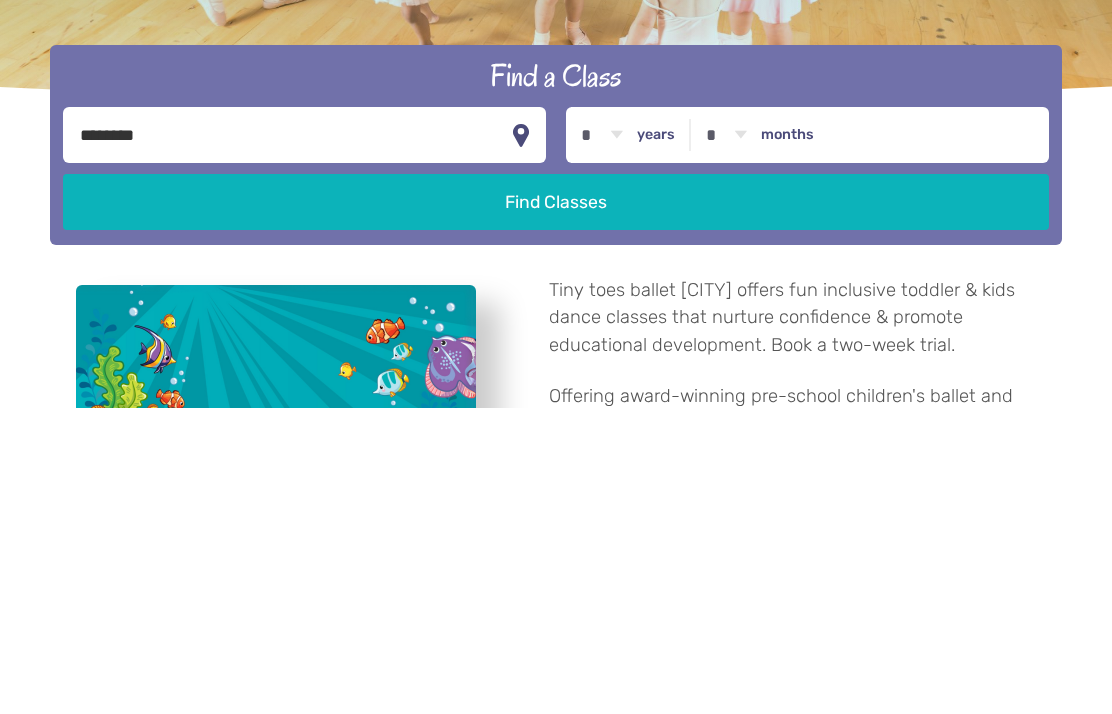 scroll, scrollTop: 471, scrollLeft: 0, axis: vertical 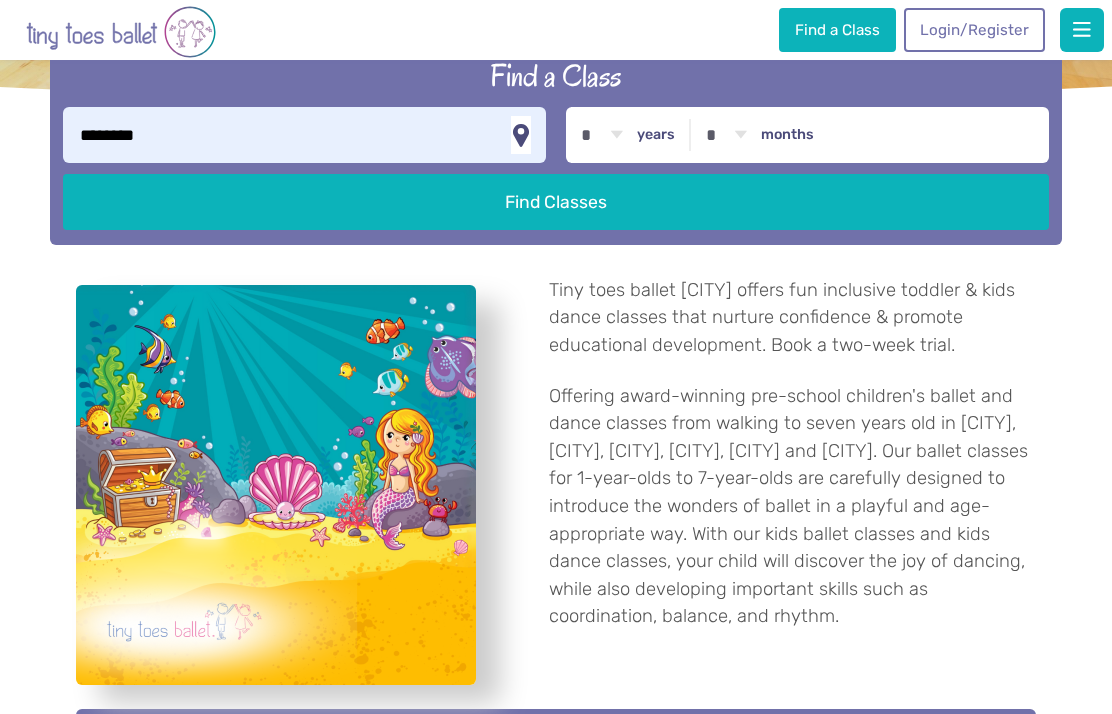 click on "* * * * * * * * * * ** ** **" at bounding box center (602, 135) 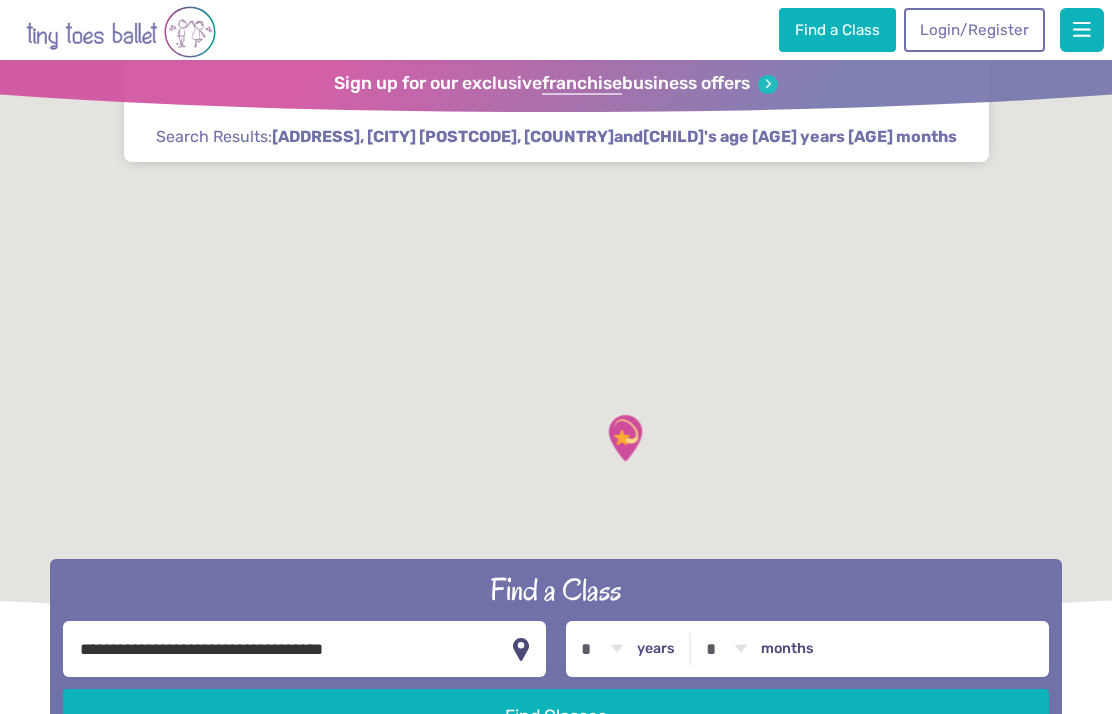 scroll, scrollTop: 0, scrollLeft: 0, axis: both 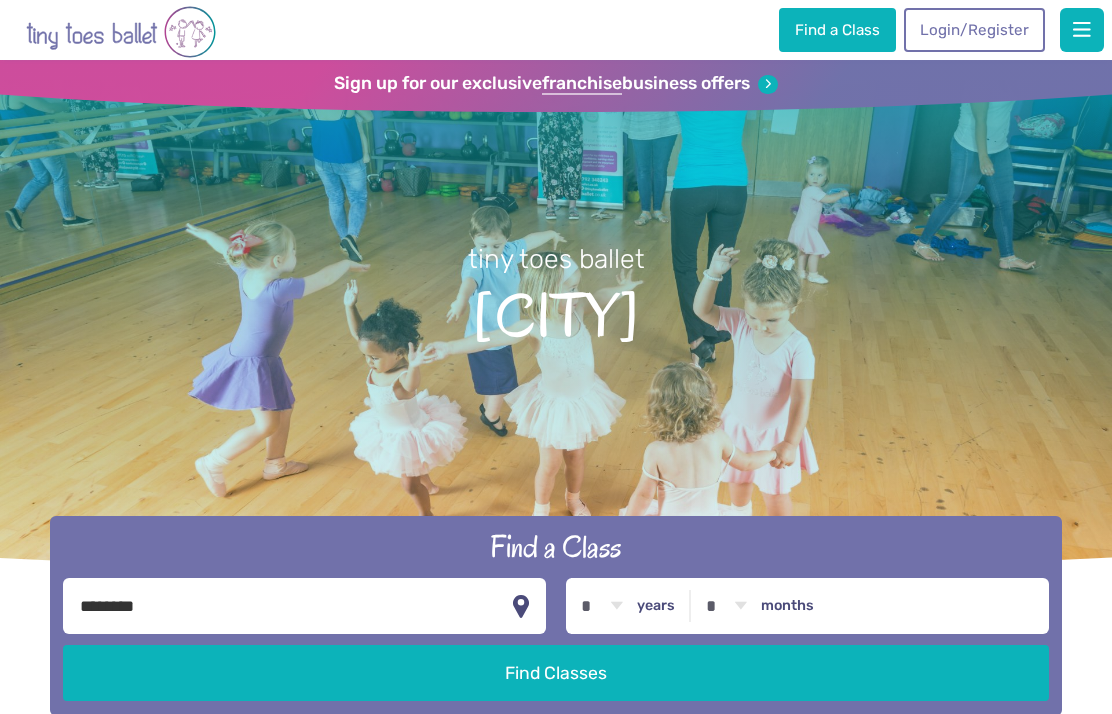 select on "*" 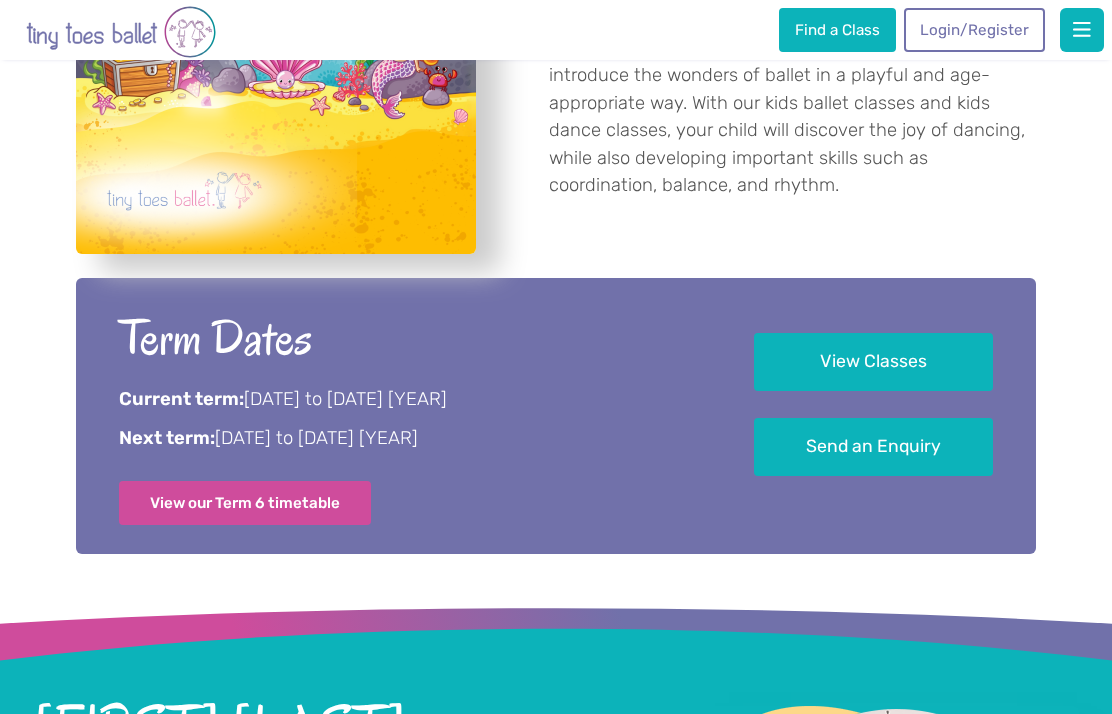scroll, scrollTop: 926, scrollLeft: 0, axis: vertical 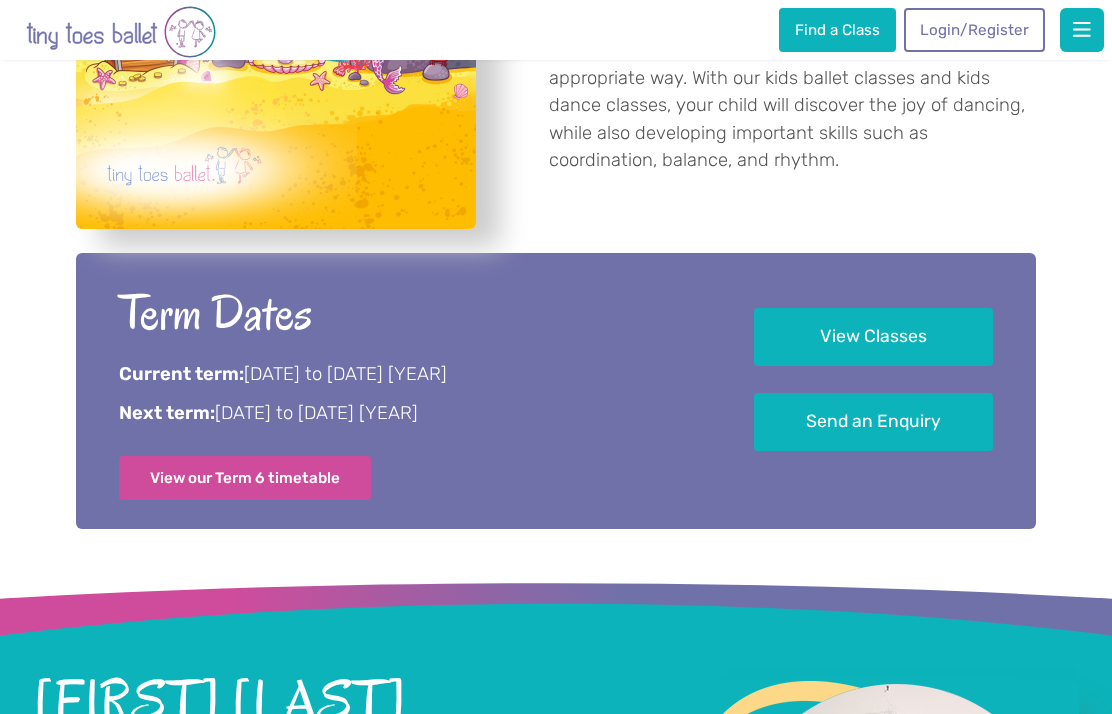 click on "View Classes" at bounding box center (873, 337) 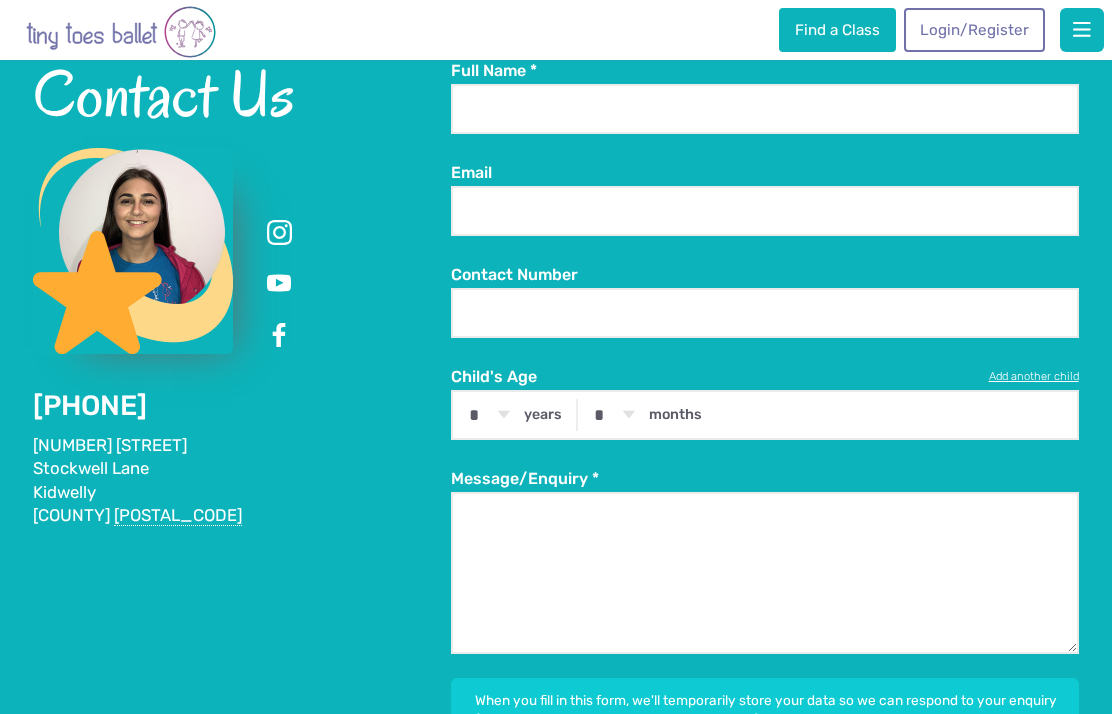 scroll, scrollTop: 2586, scrollLeft: 0, axis: vertical 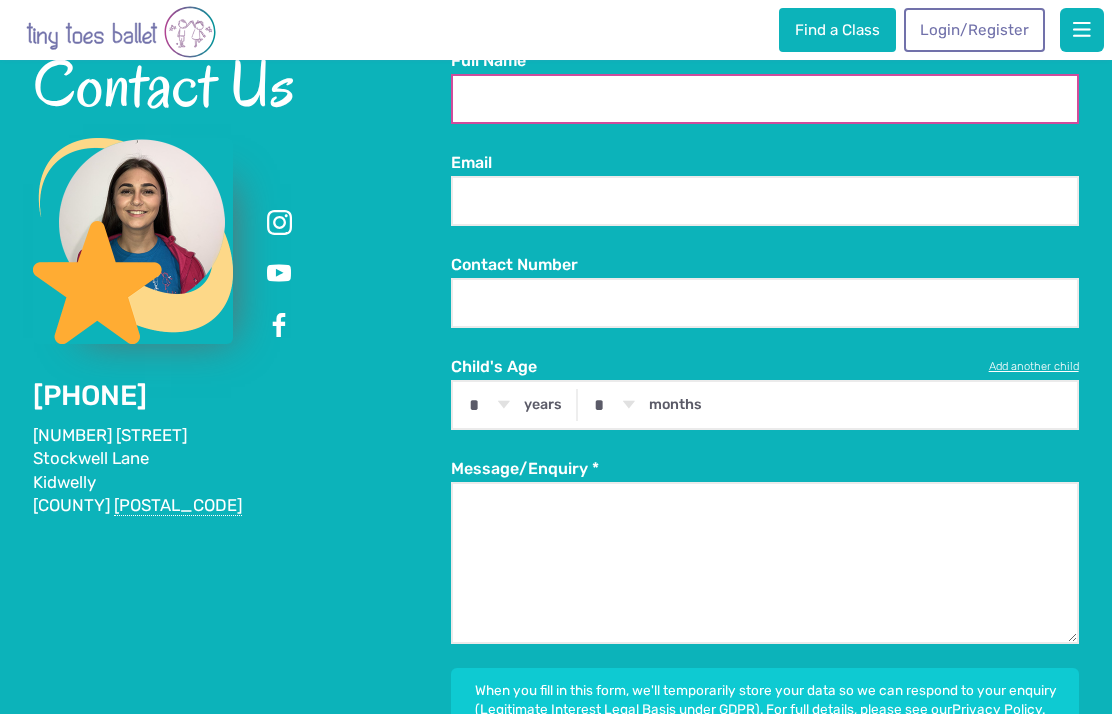 click on "Full Name *" at bounding box center (764, 99) 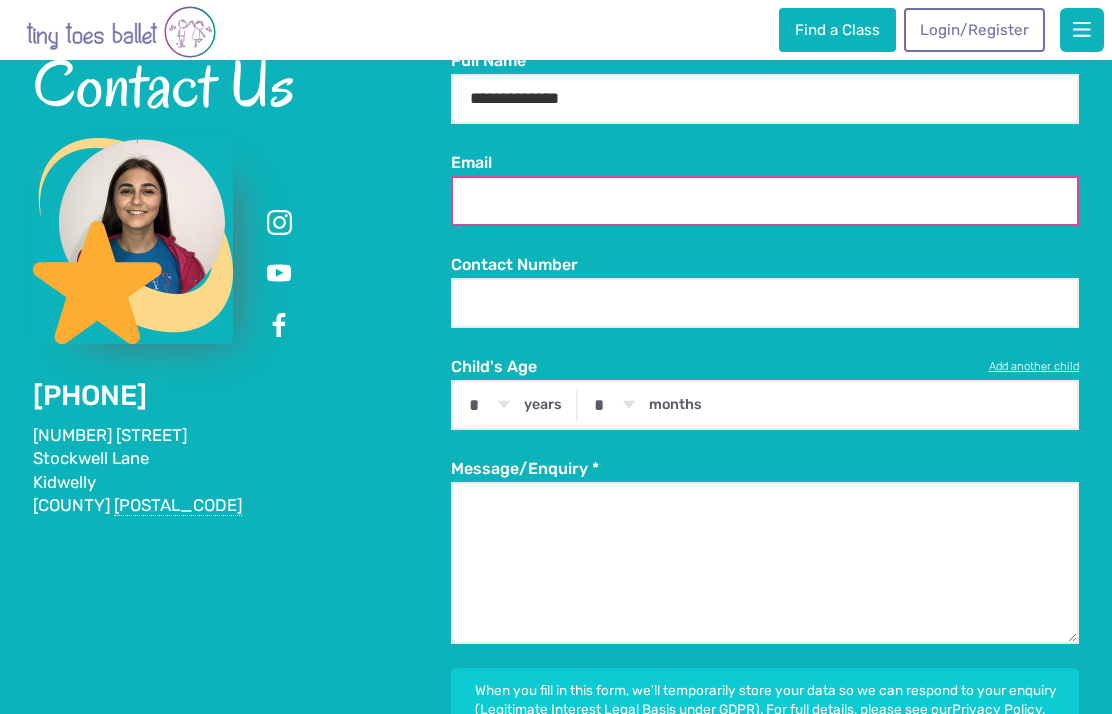 type on "**********" 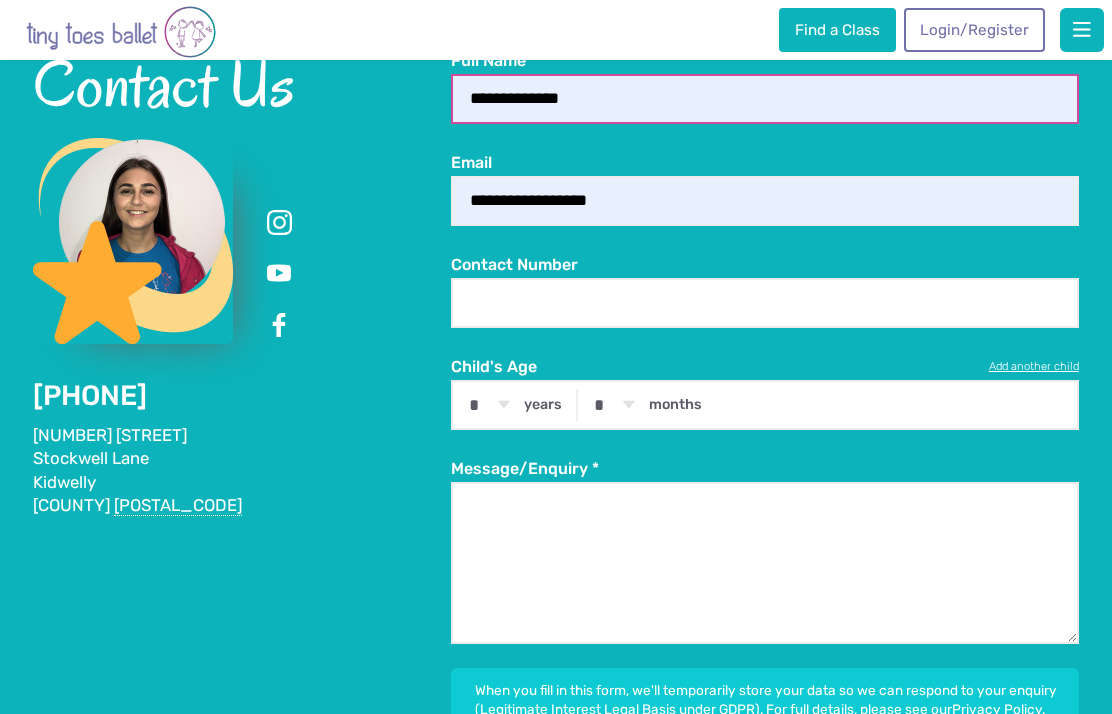type on "**********" 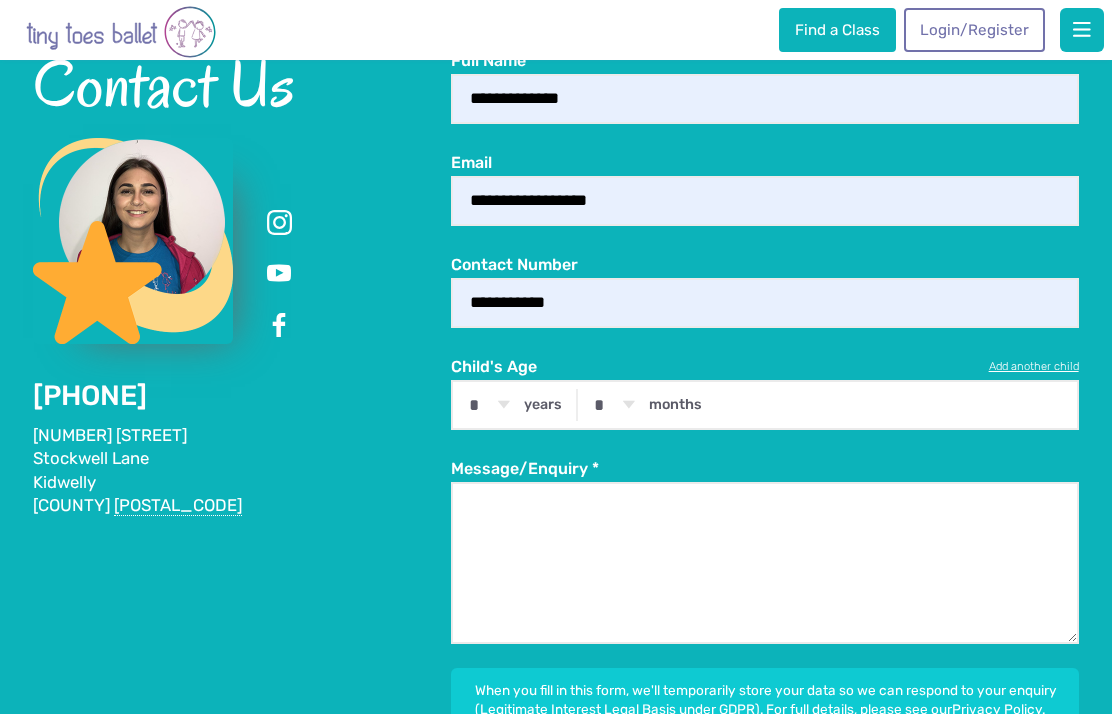 click on "* * * * * * * * * * ** ** **" at bounding box center [0, 0] 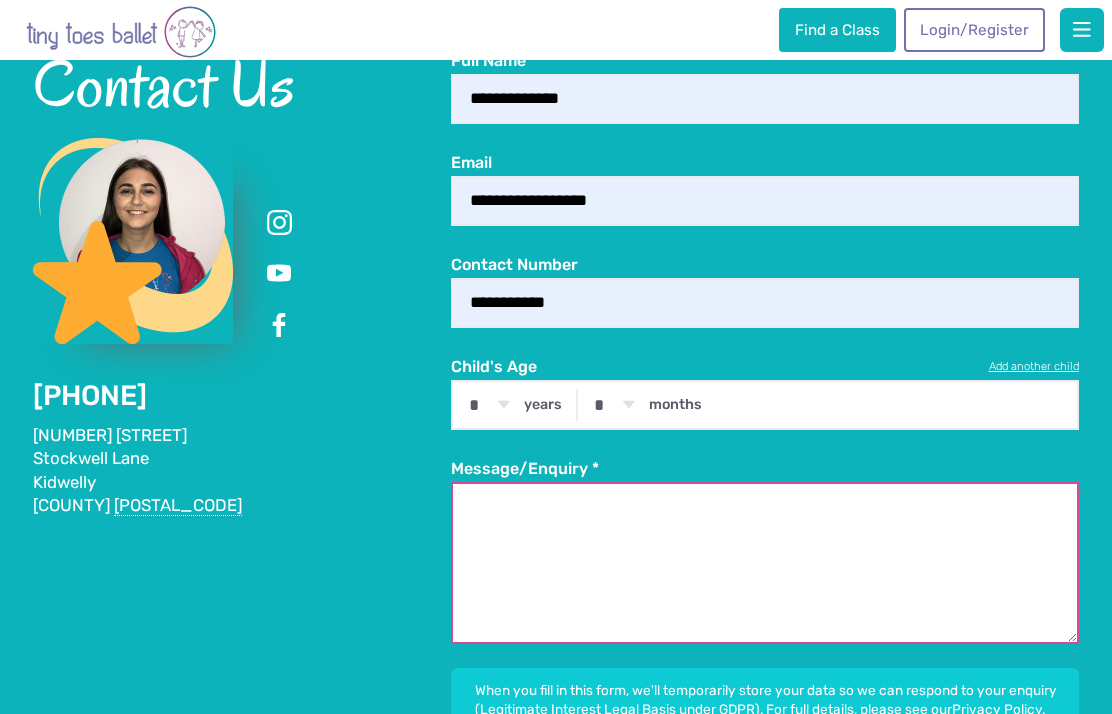 click on "Message/Enquiry *" at bounding box center (764, 563) 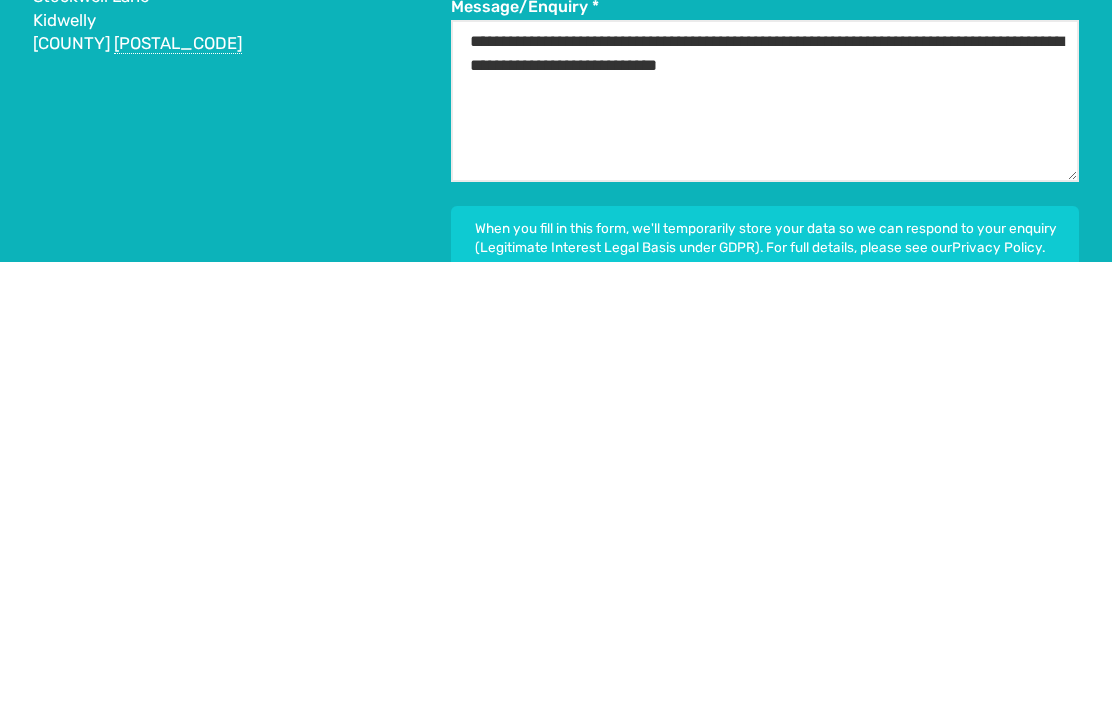 scroll, scrollTop: 3049, scrollLeft: 0, axis: vertical 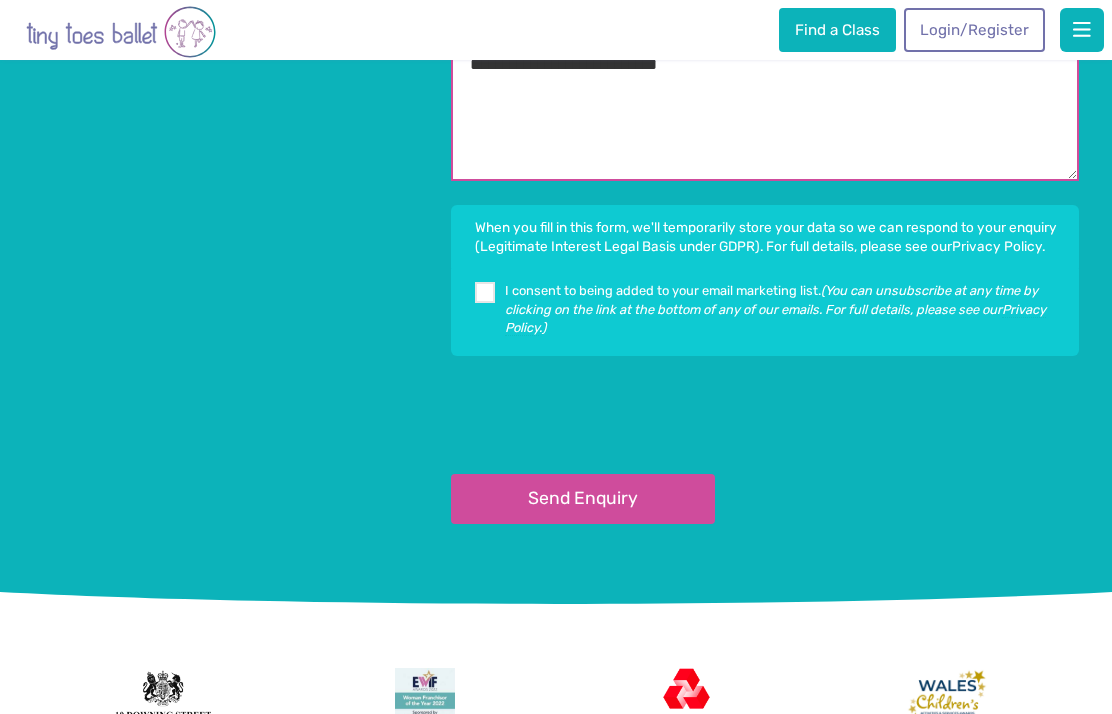 type on "**********" 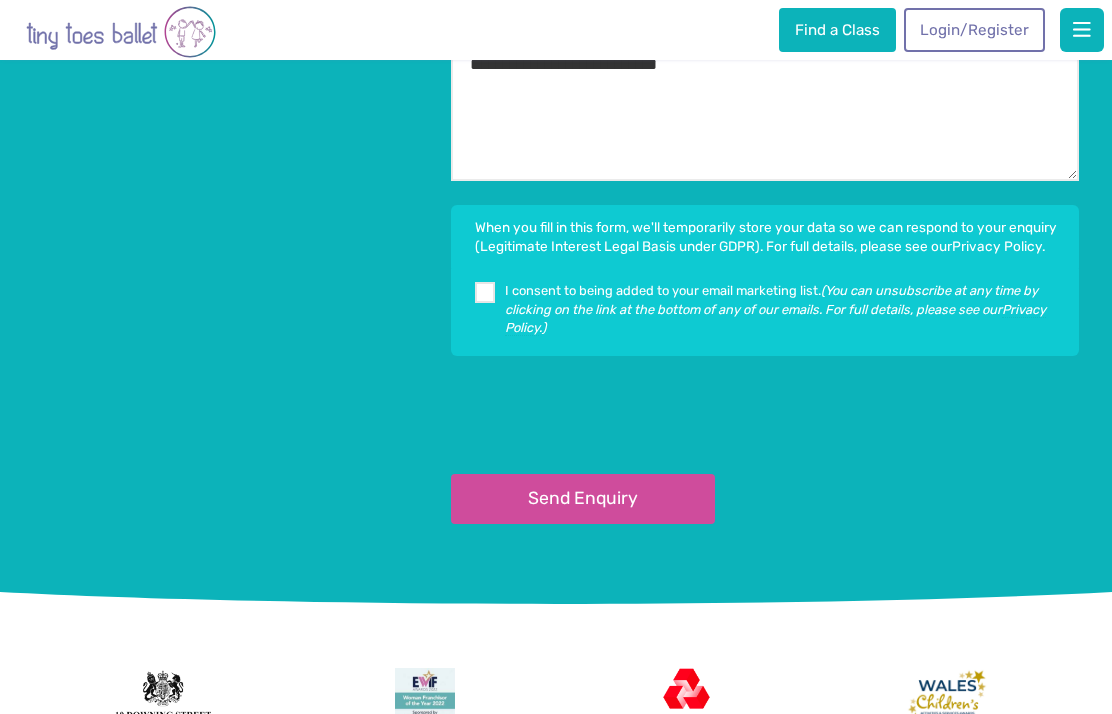 click at bounding box center (486, 295) 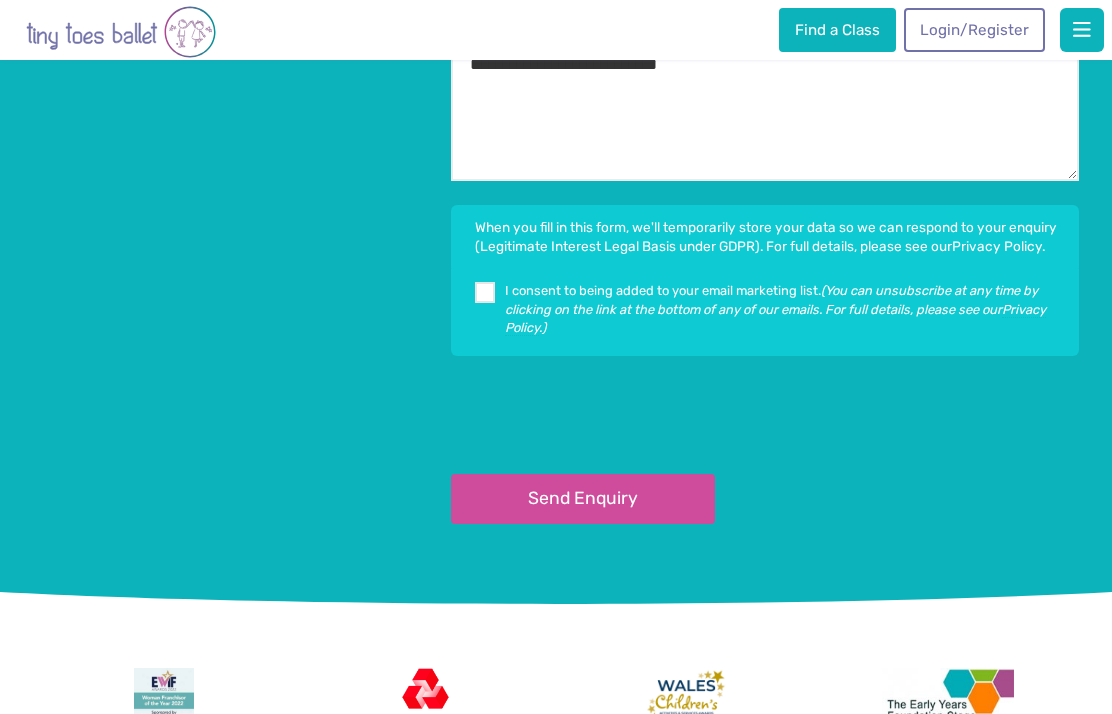 click on "Send Enquiry" at bounding box center [583, 499] 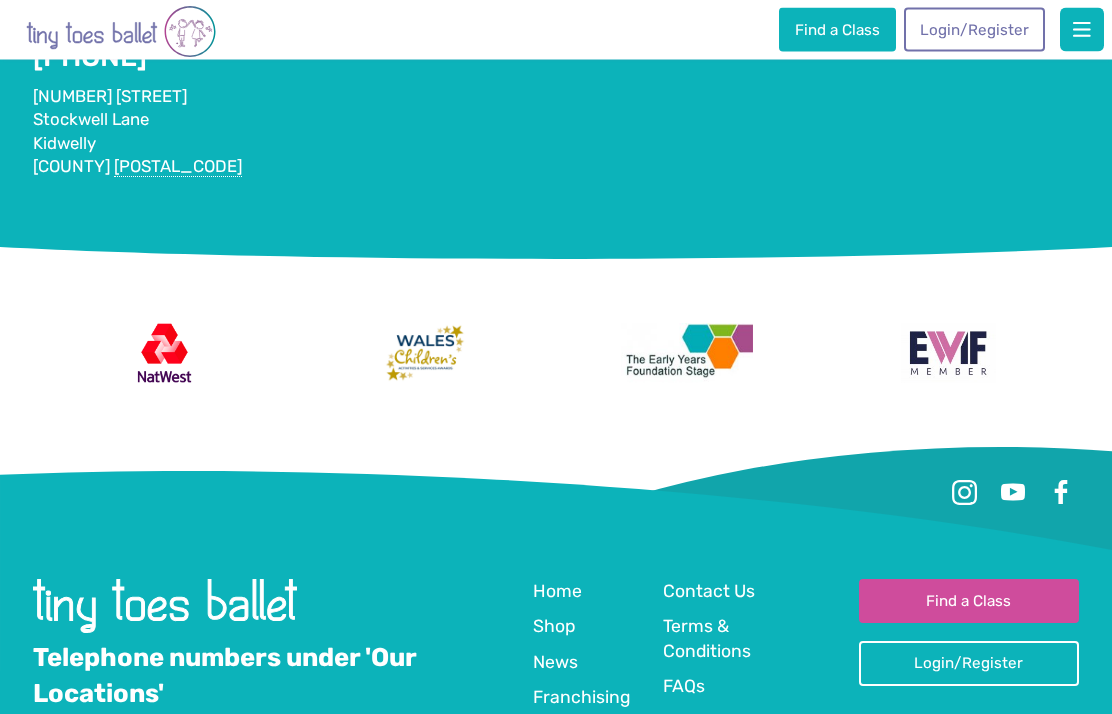 scroll, scrollTop: 2925, scrollLeft: 0, axis: vertical 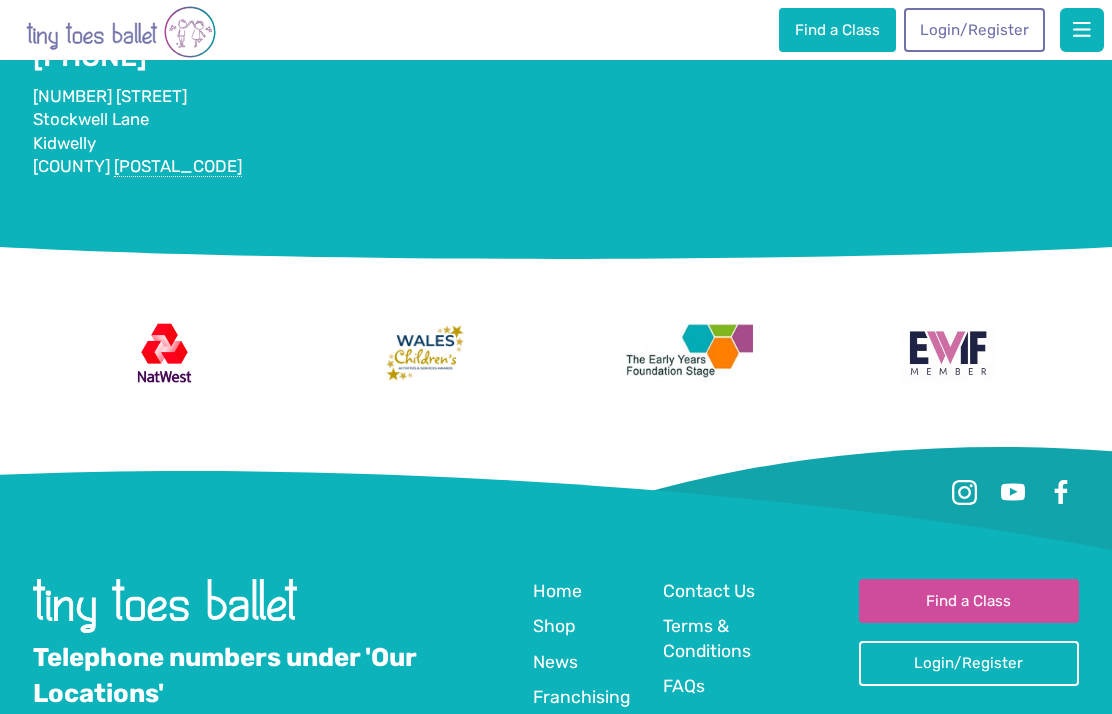 click on "Find a Class" at bounding box center (969, 601) 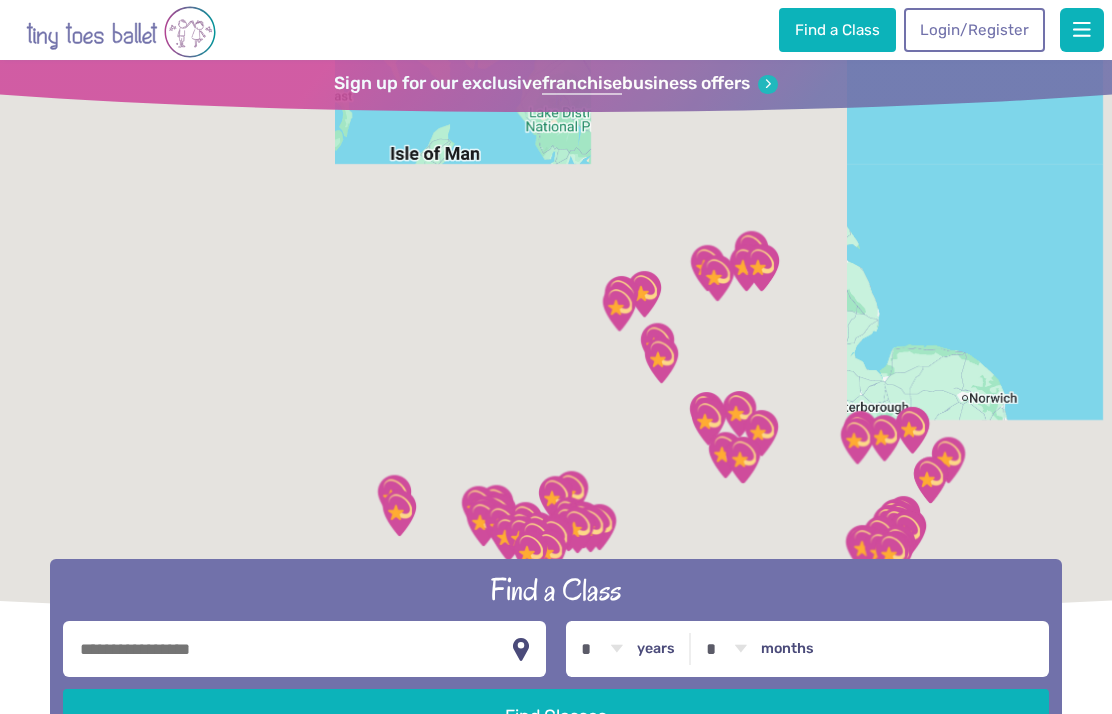scroll, scrollTop: 0, scrollLeft: 0, axis: both 